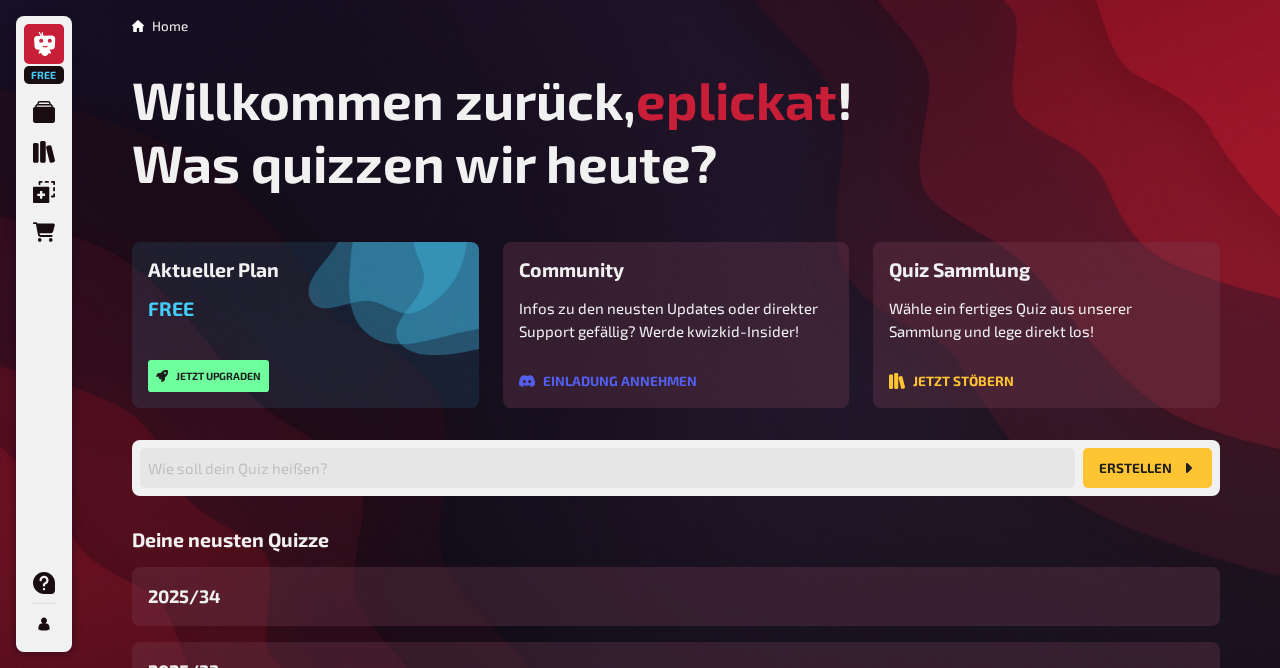 scroll, scrollTop: 0, scrollLeft: 0, axis: both 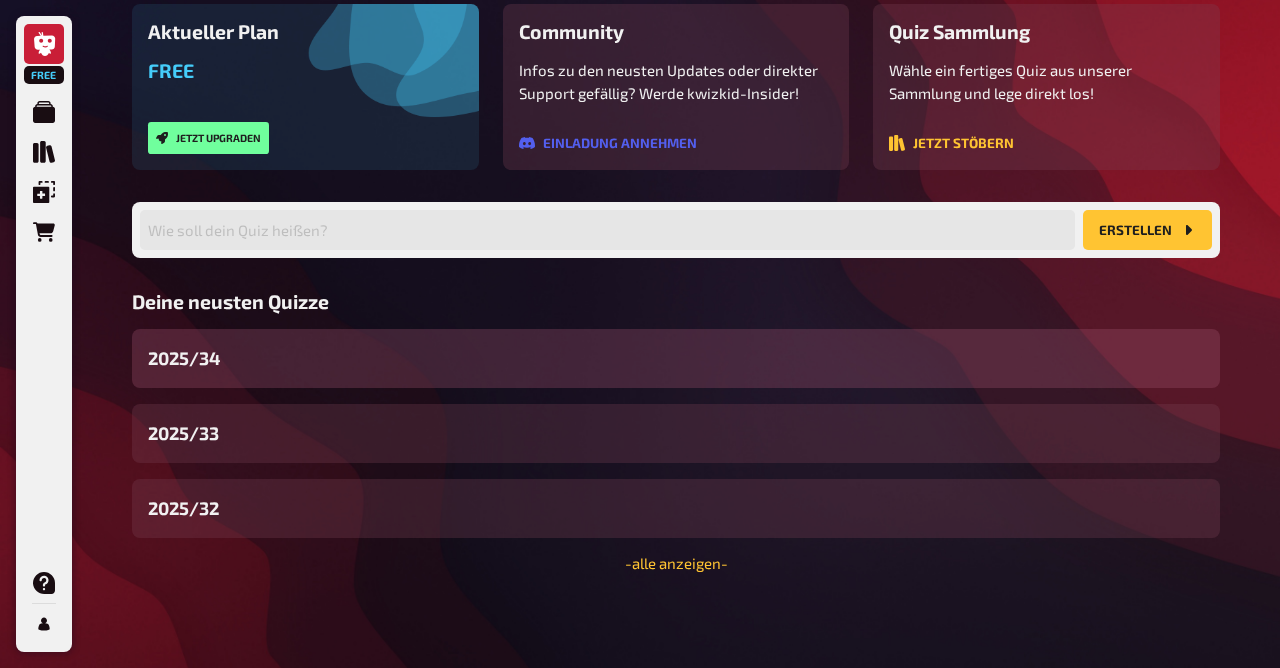 click on "2025/34" at bounding box center [676, 358] 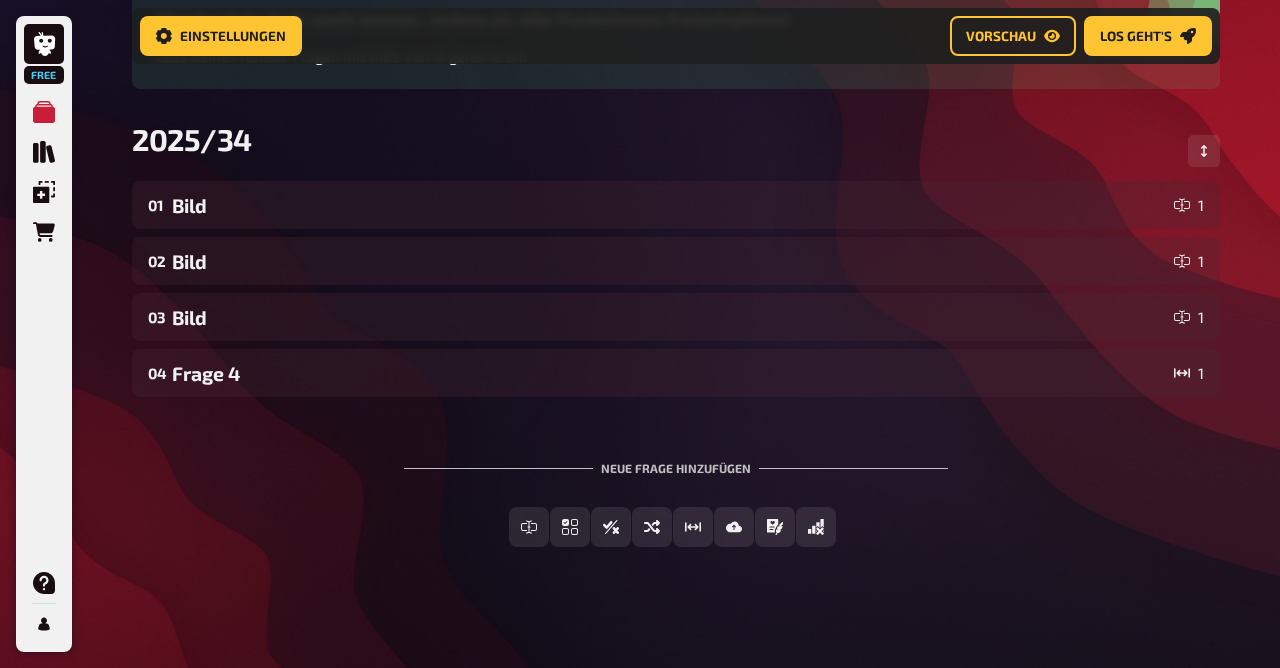 scroll, scrollTop: 235, scrollLeft: 0, axis: vertical 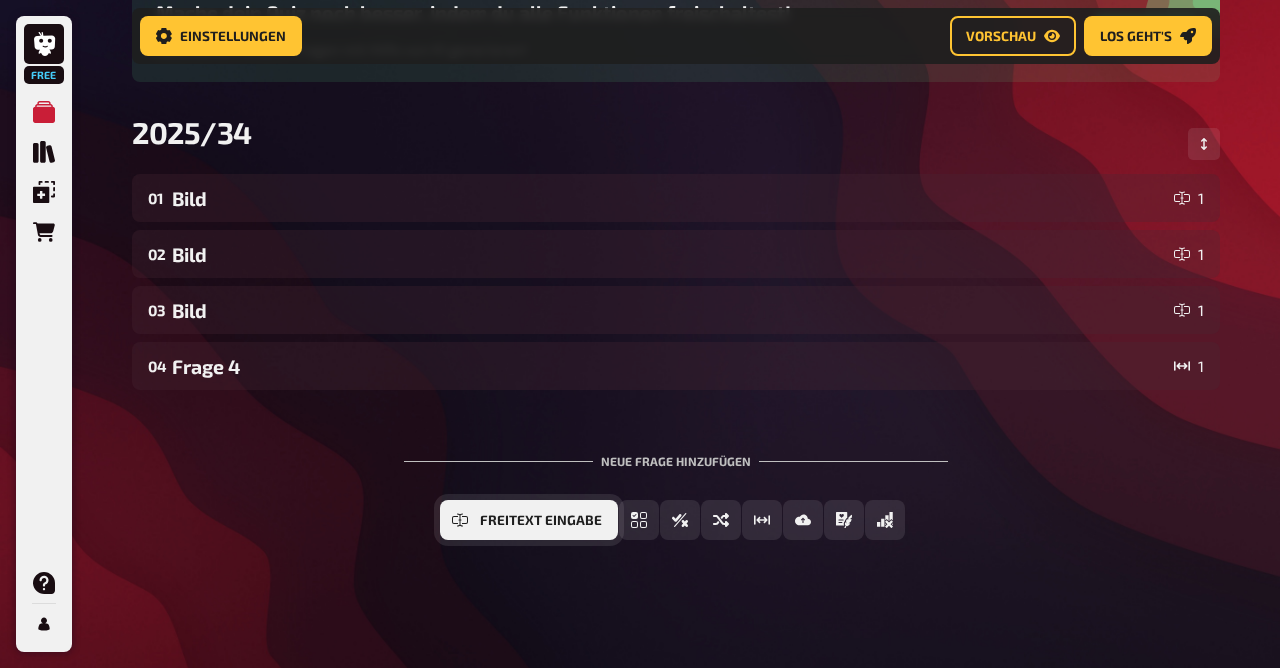 click on "Freitext Eingabe" at bounding box center (541, 521) 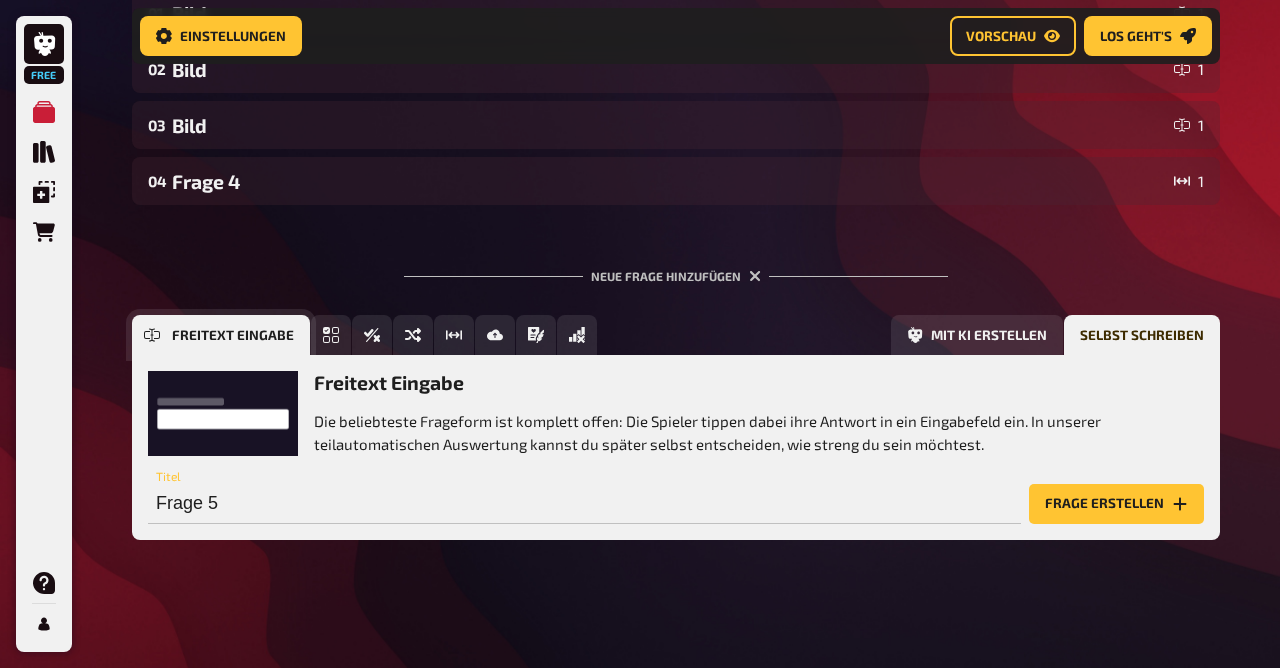 scroll, scrollTop: 419, scrollLeft: 0, axis: vertical 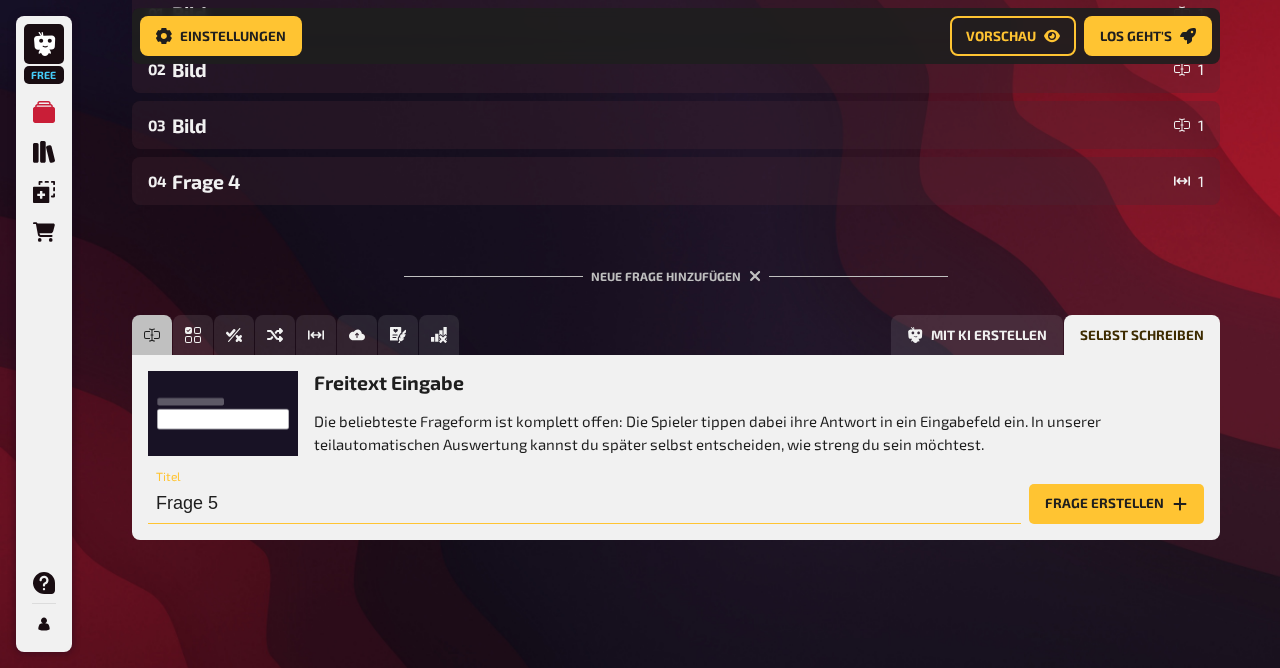 click on "Frage 5" at bounding box center [584, 504] 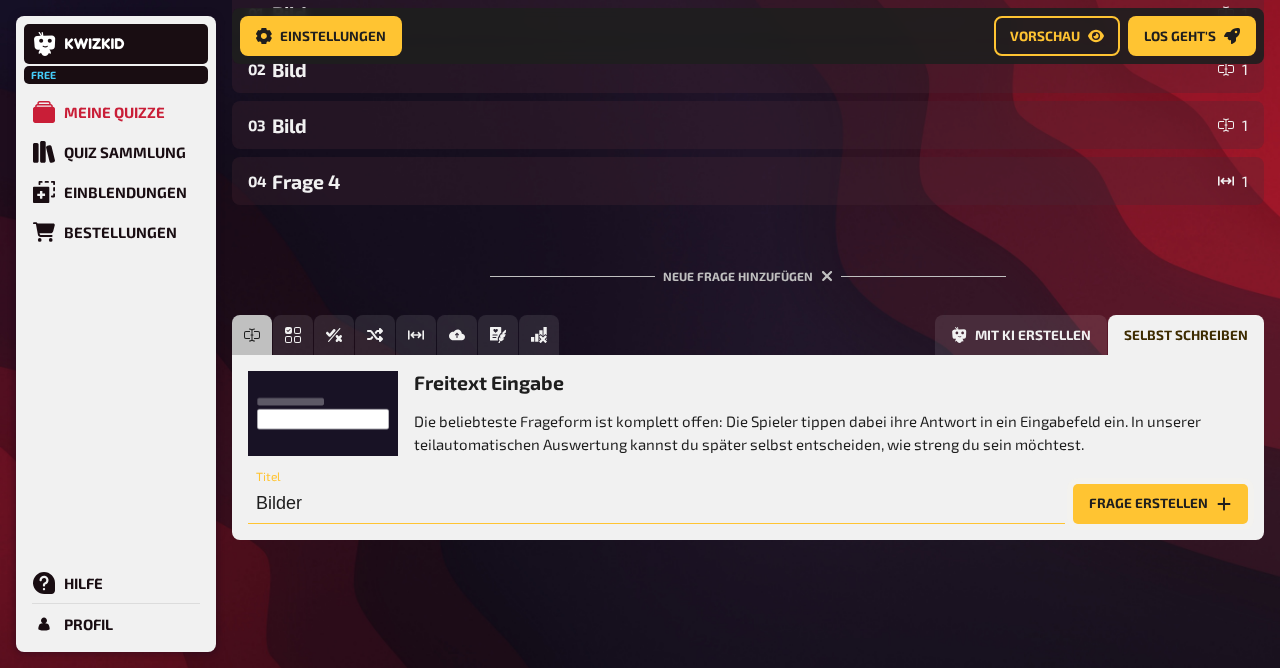 type on "Bilder" 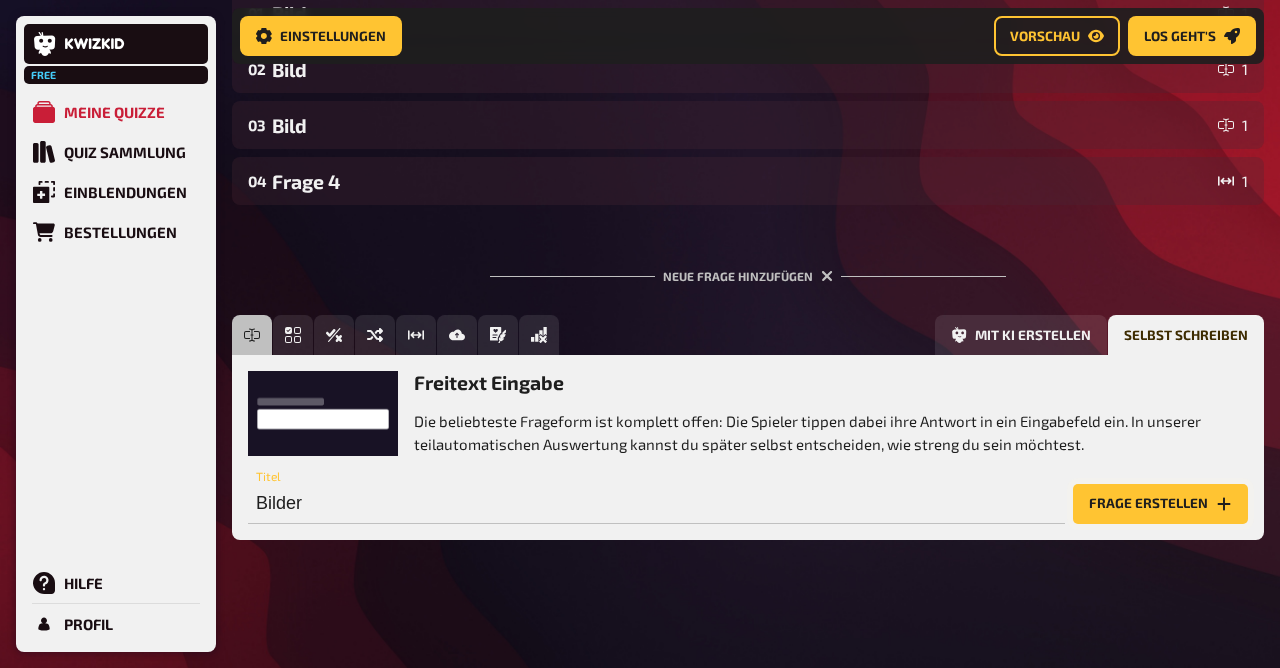 click on "Frage erstellen" at bounding box center [1160, 504] 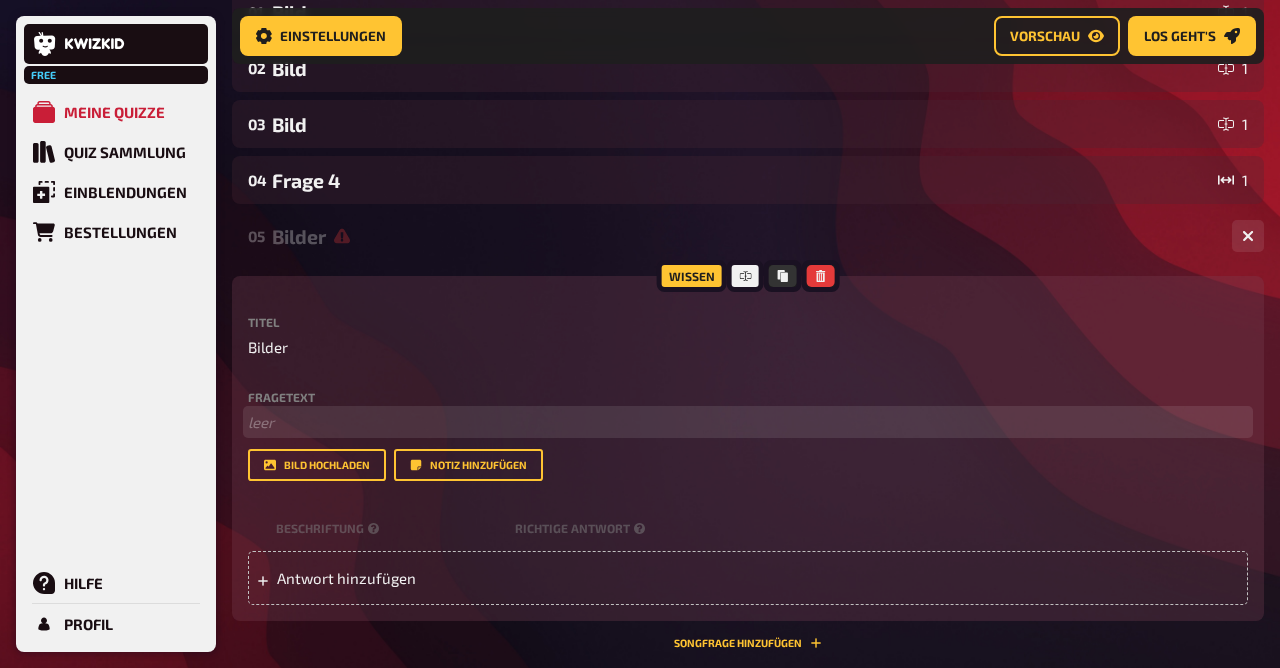 click on "﻿ leer" at bounding box center (748, 422) 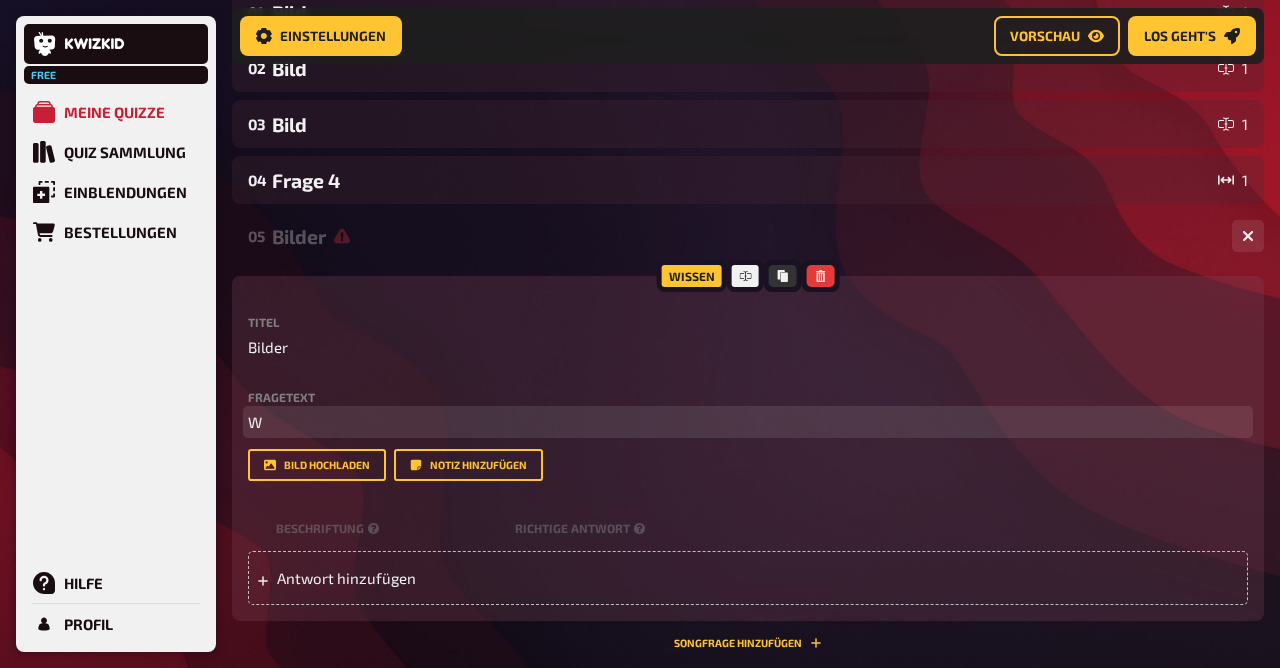type 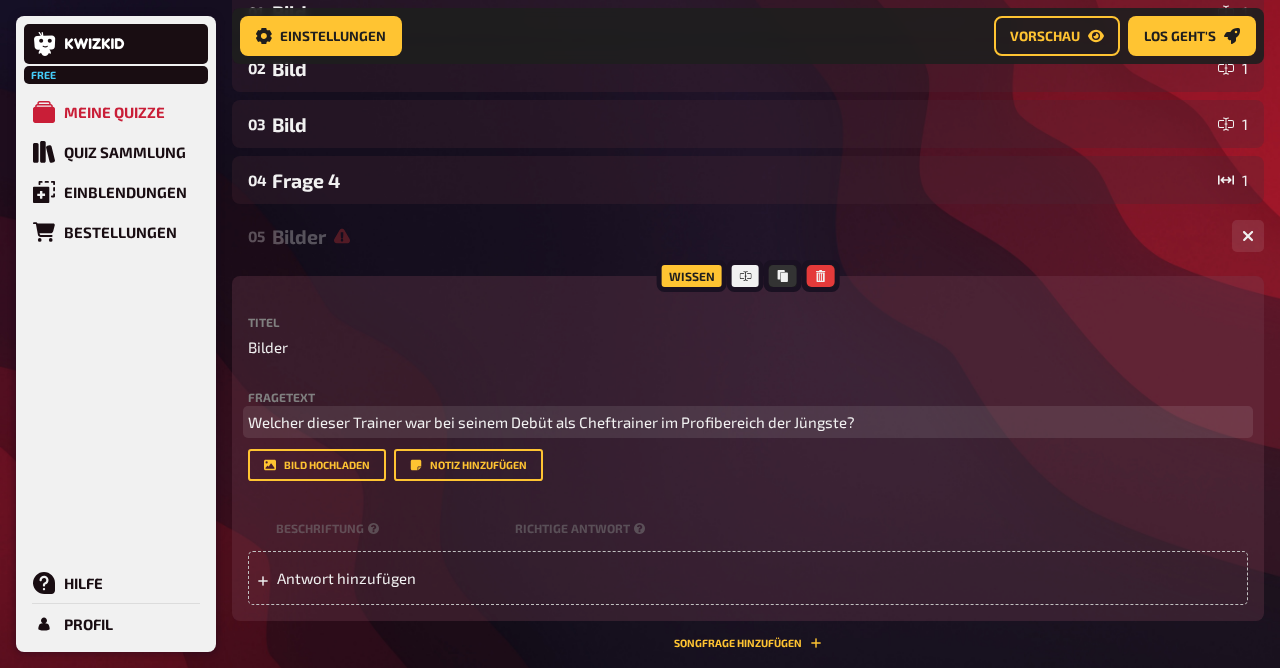 click on "Welcher dieser Trainer war bei seinem Debüt als Cheftrainer im Profibereich der Jüngste?" at bounding box center (748, 422) 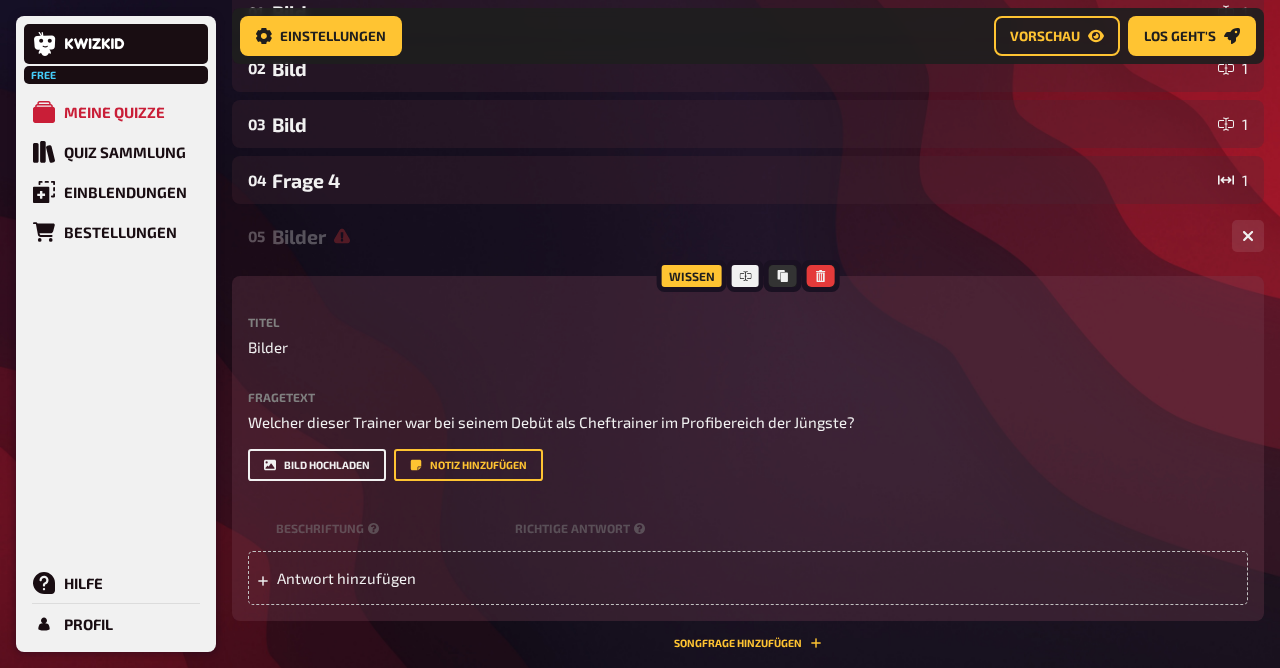 click on "Bild hochladen" at bounding box center [317, 465] 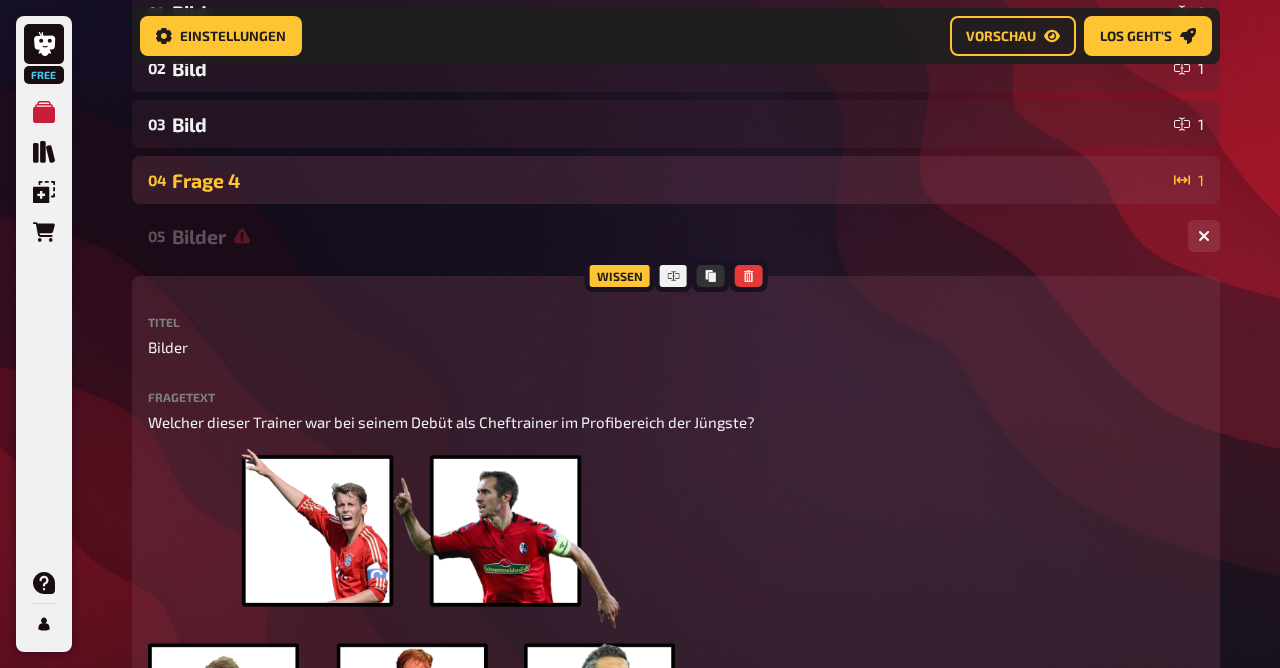 click on "Frage 4" at bounding box center [669, 180] 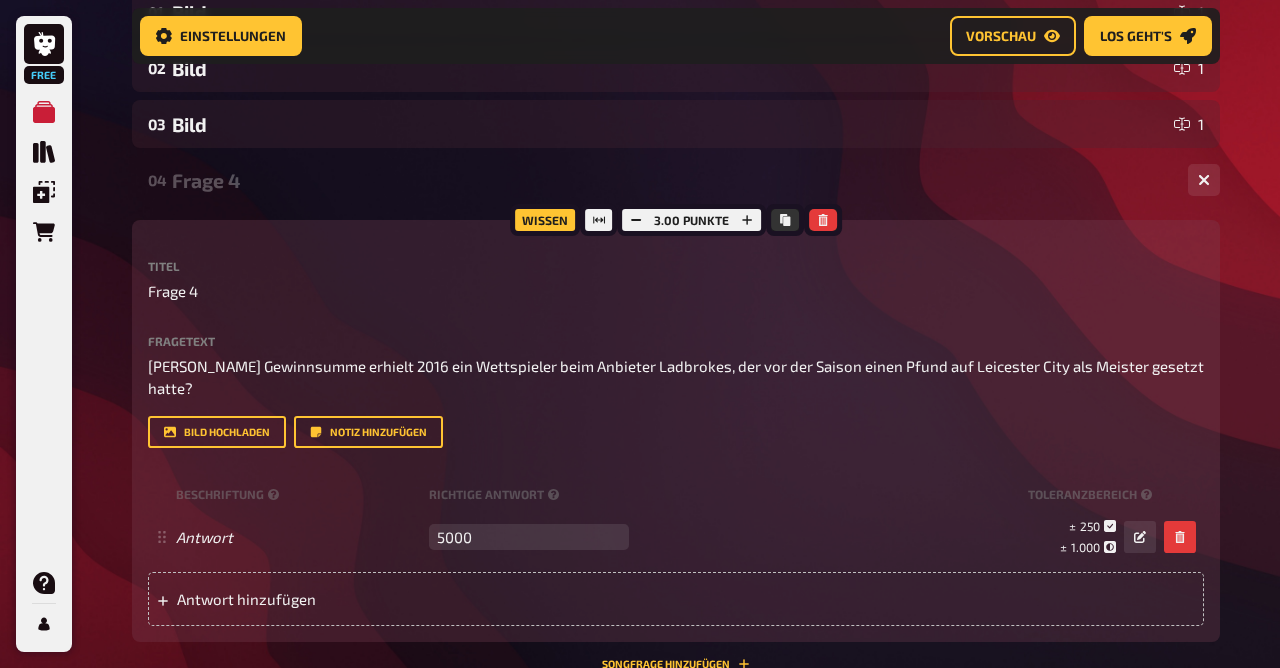 click on "Frage 4" at bounding box center [672, 180] 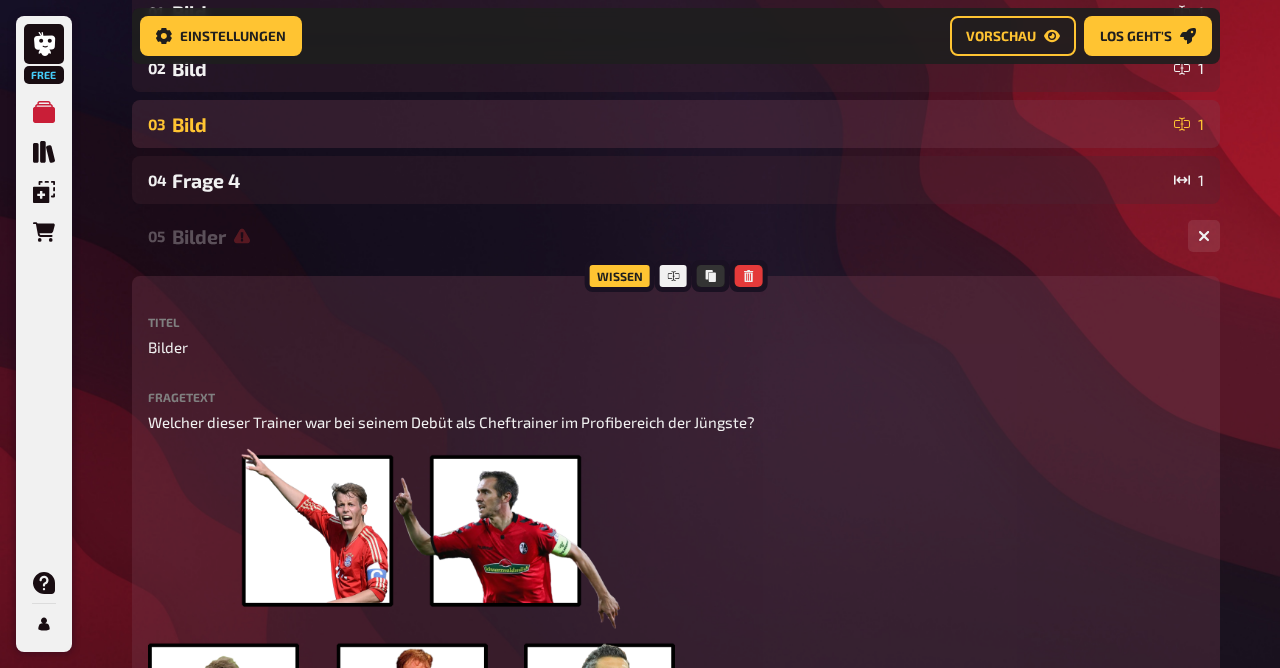 click on "Bild" at bounding box center [669, 124] 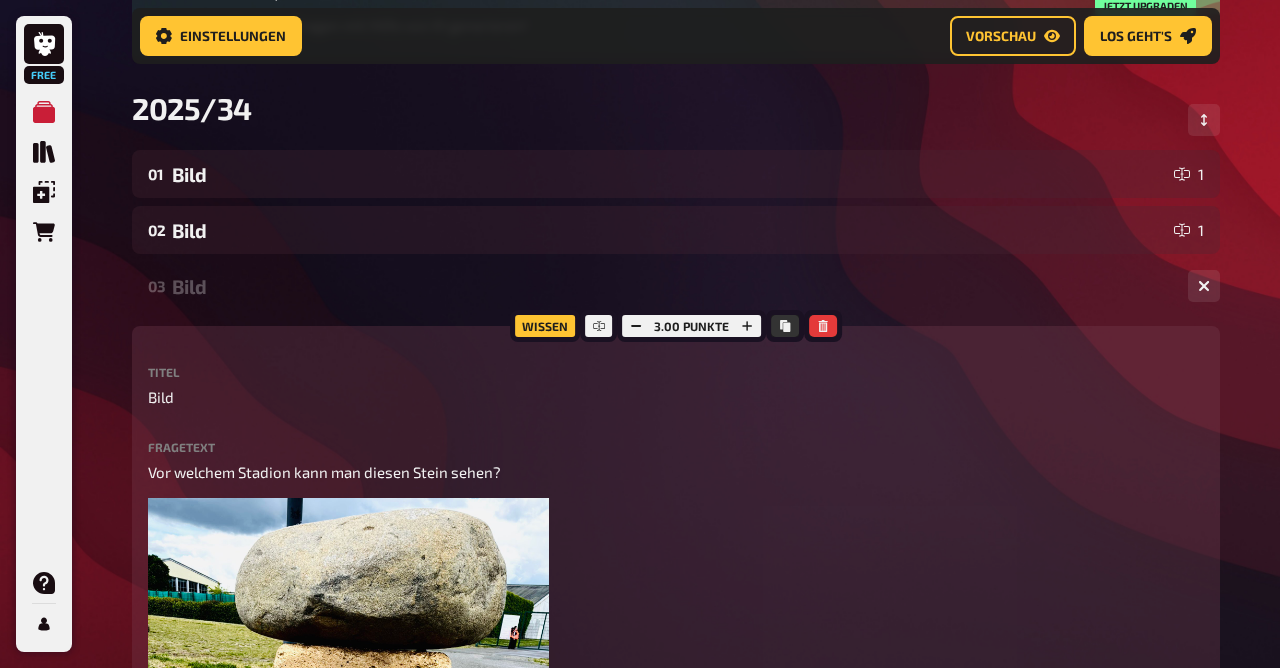 scroll, scrollTop: 251, scrollLeft: 0, axis: vertical 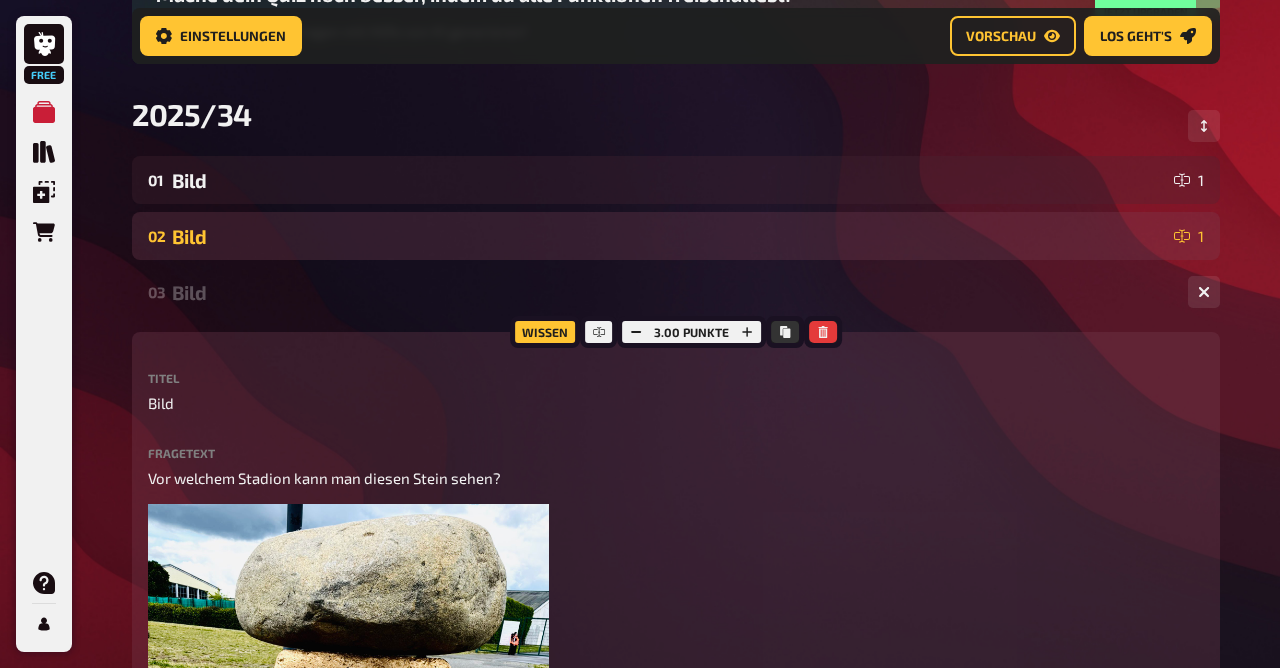 click on "Bild" at bounding box center (669, 236) 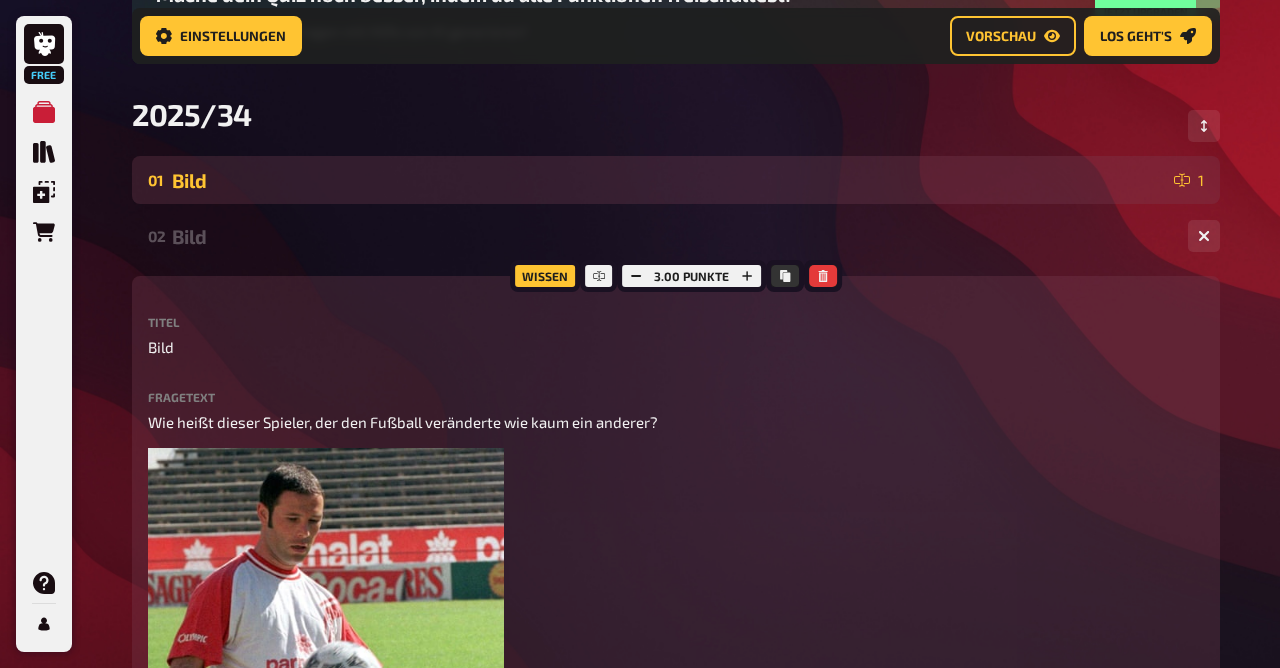 click on "Bild" at bounding box center [669, 180] 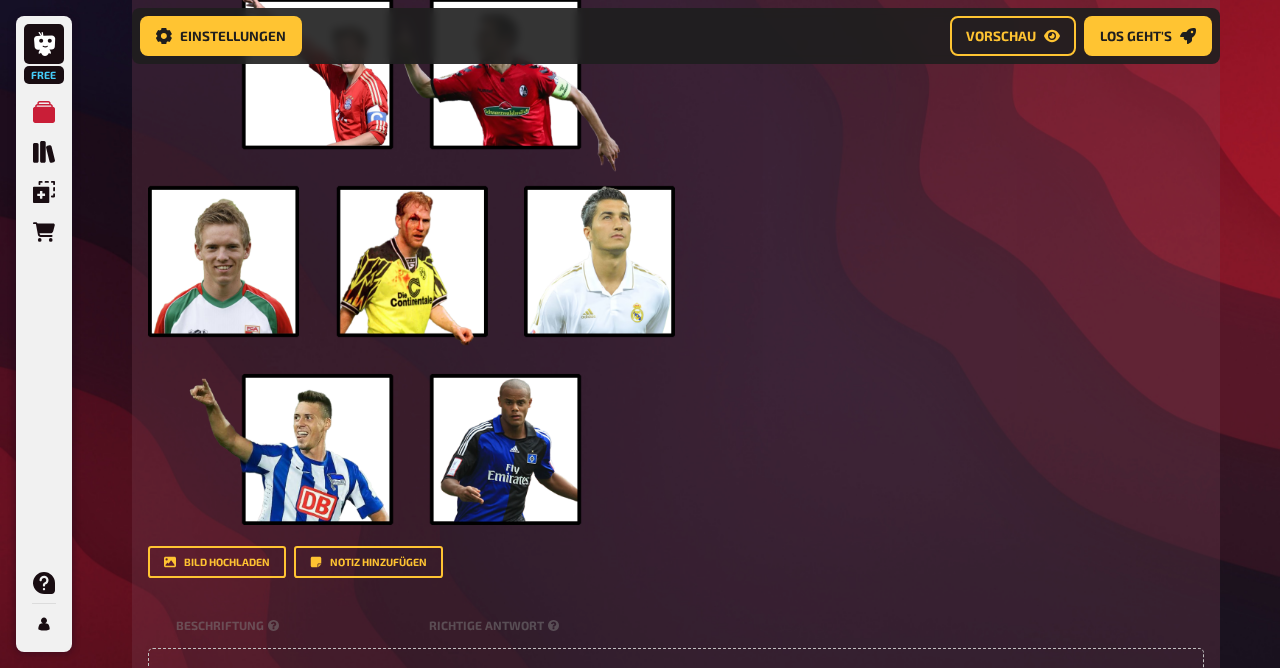 scroll, scrollTop: 3400, scrollLeft: 0, axis: vertical 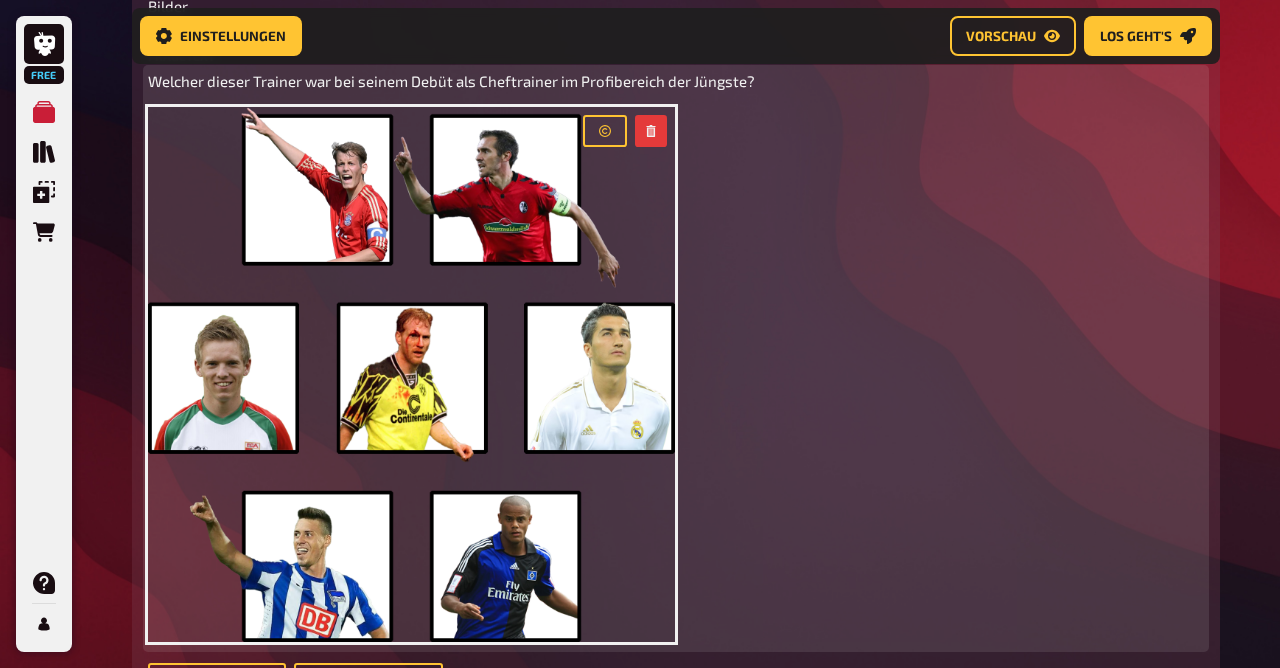 click on "Welcher dieser Trainer war bei seinem Debüt als Cheftrainer im Profibereich der Jüngste?" at bounding box center [451, 81] 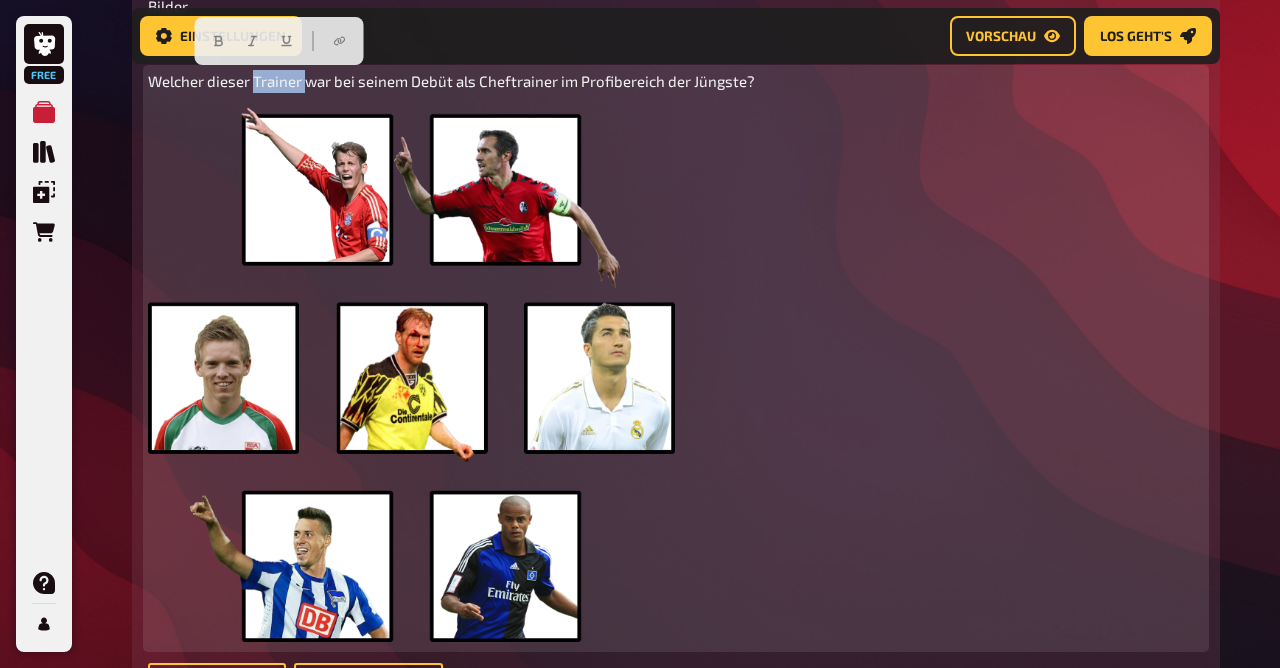 click on "Welcher dieser Trainer war bei seinem Debüt als Cheftrainer im Profibereich der Jüngste?" at bounding box center (451, 81) 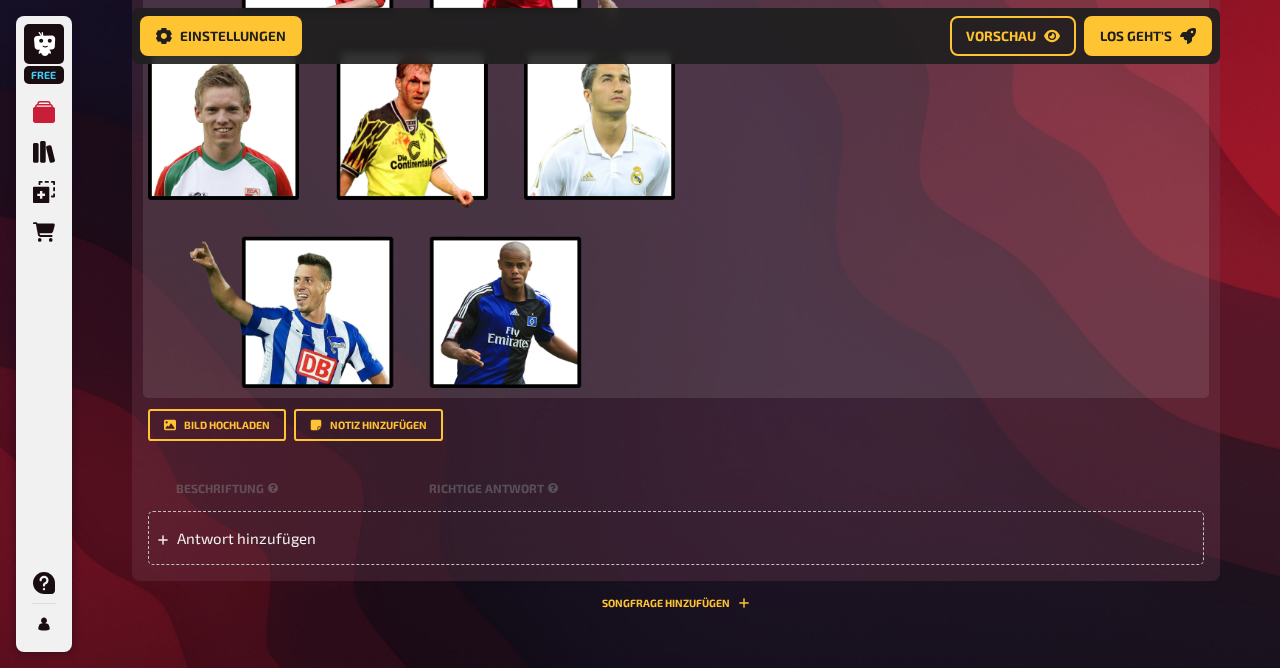 scroll, scrollTop: 3677, scrollLeft: 0, axis: vertical 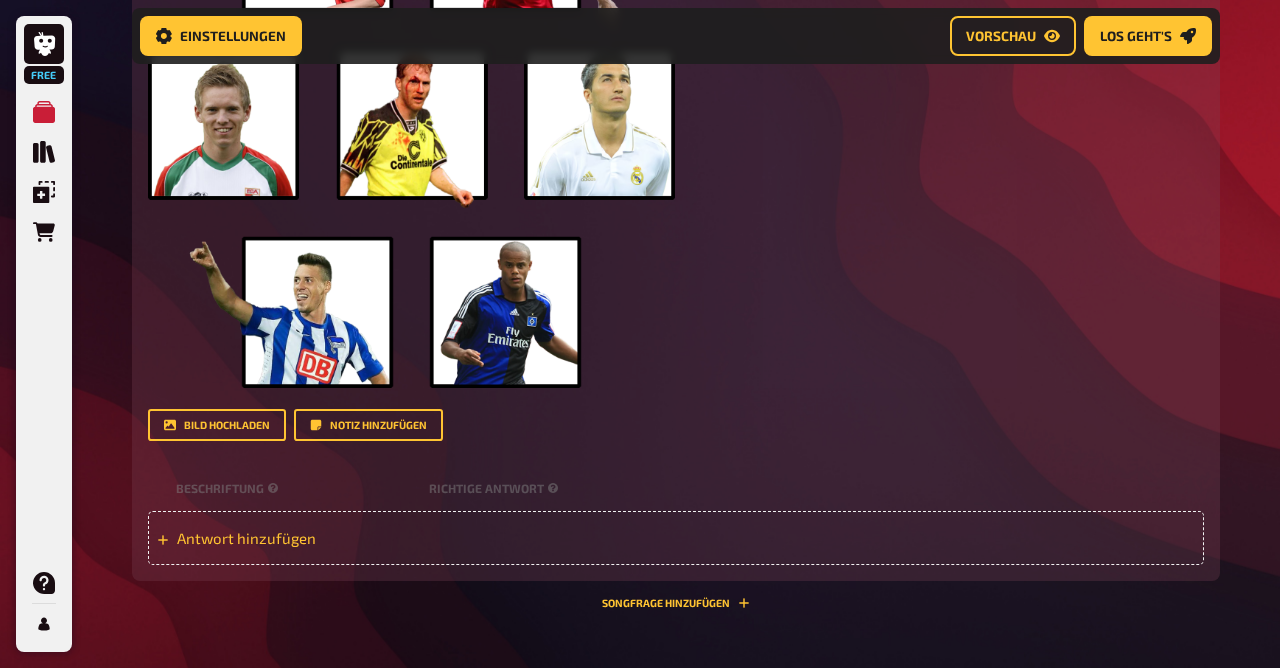 click on "Antwort hinzufügen" at bounding box center (332, 538) 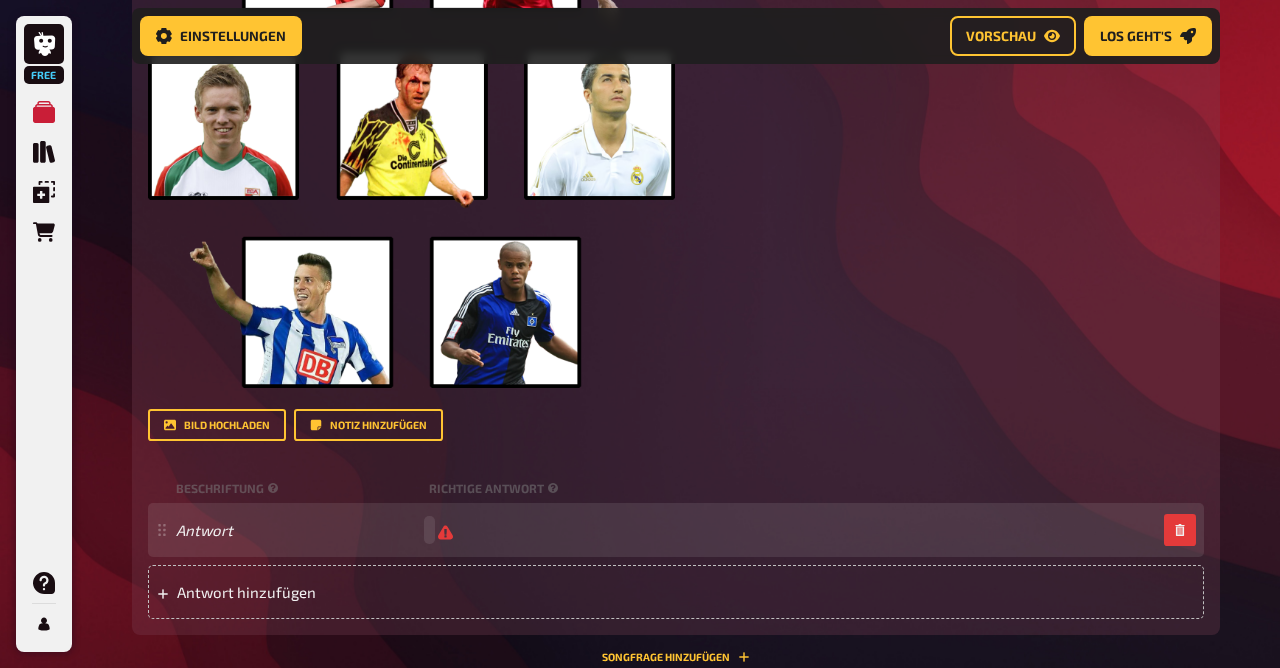type 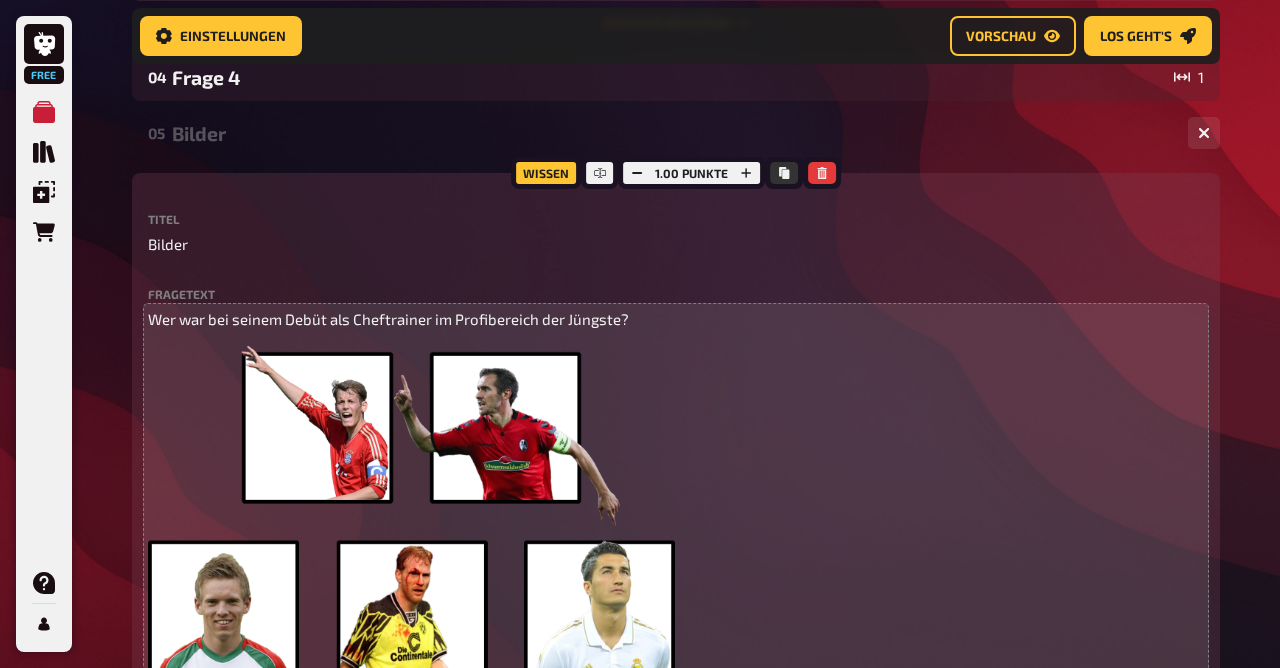 scroll, scrollTop: 3113, scrollLeft: 0, axis: vertical 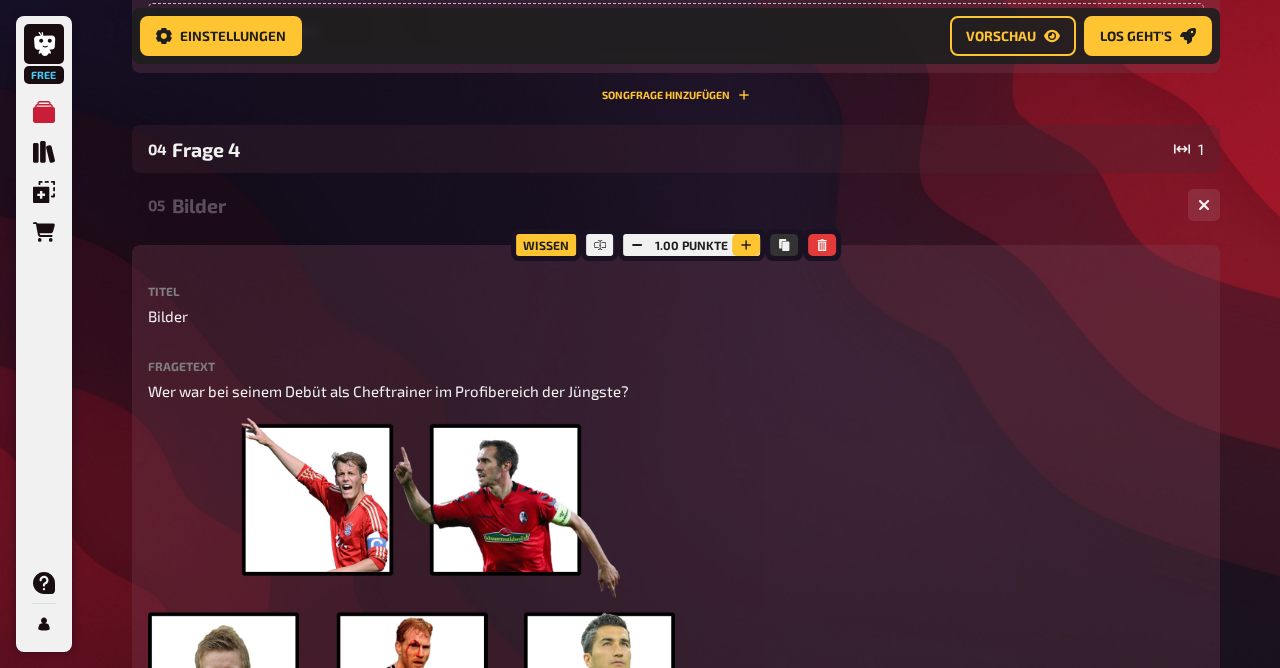 click at bounding box center (746, 245) 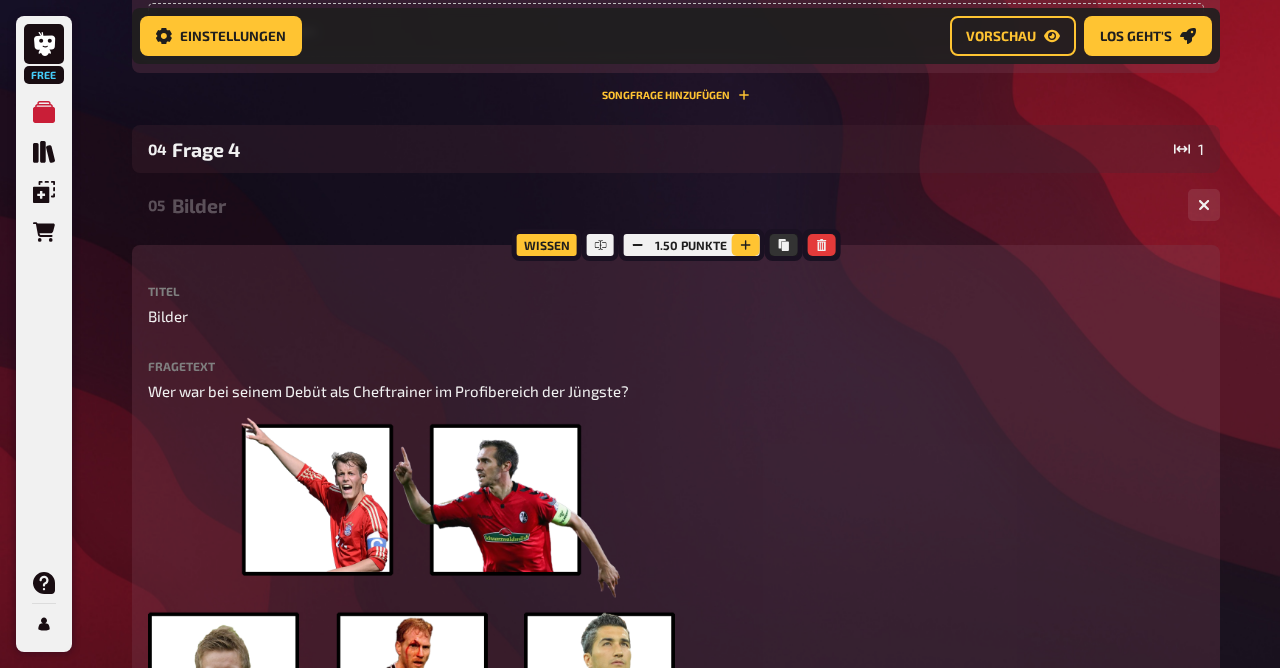 click at bounding box center [745, 245] 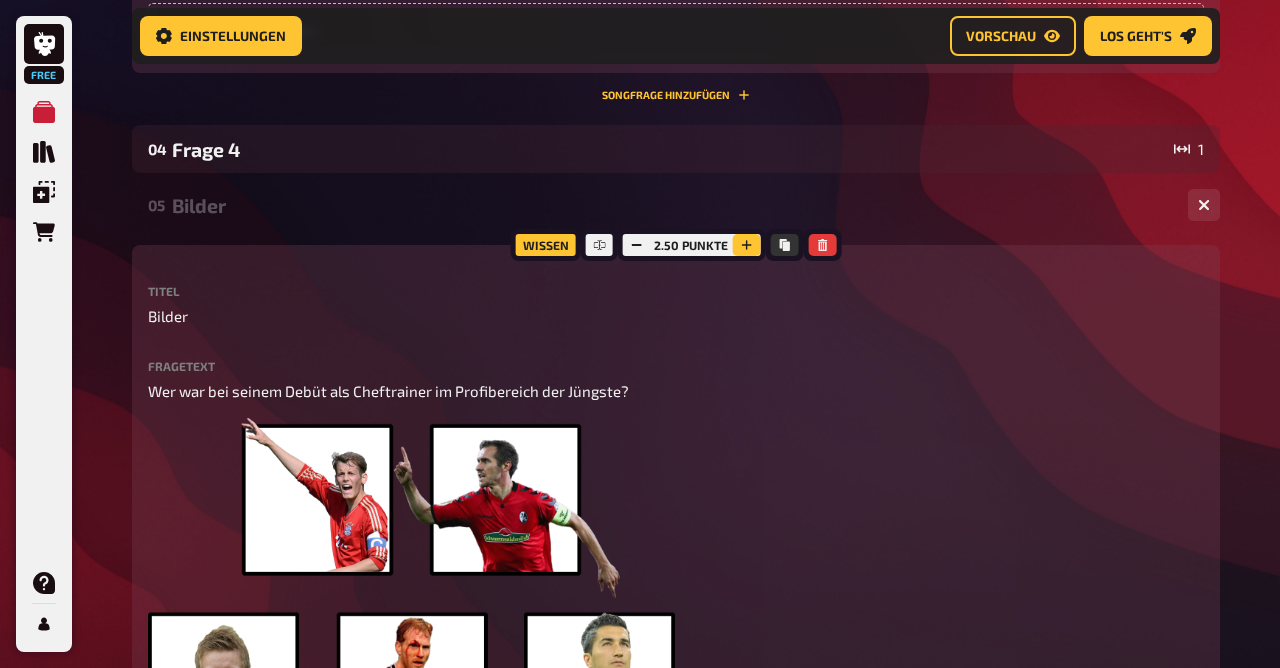 click at bounding box center (746, 245) 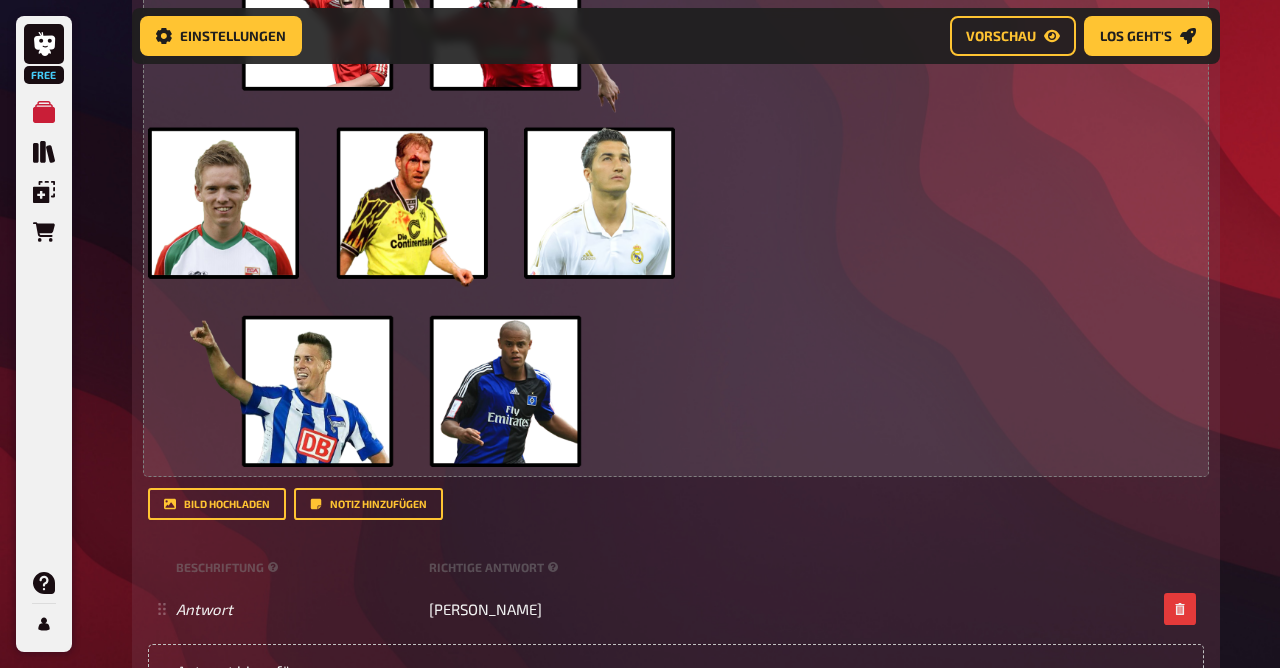 scroll, scrollTop: 3606, scrollLeft: 0, axis: vertical 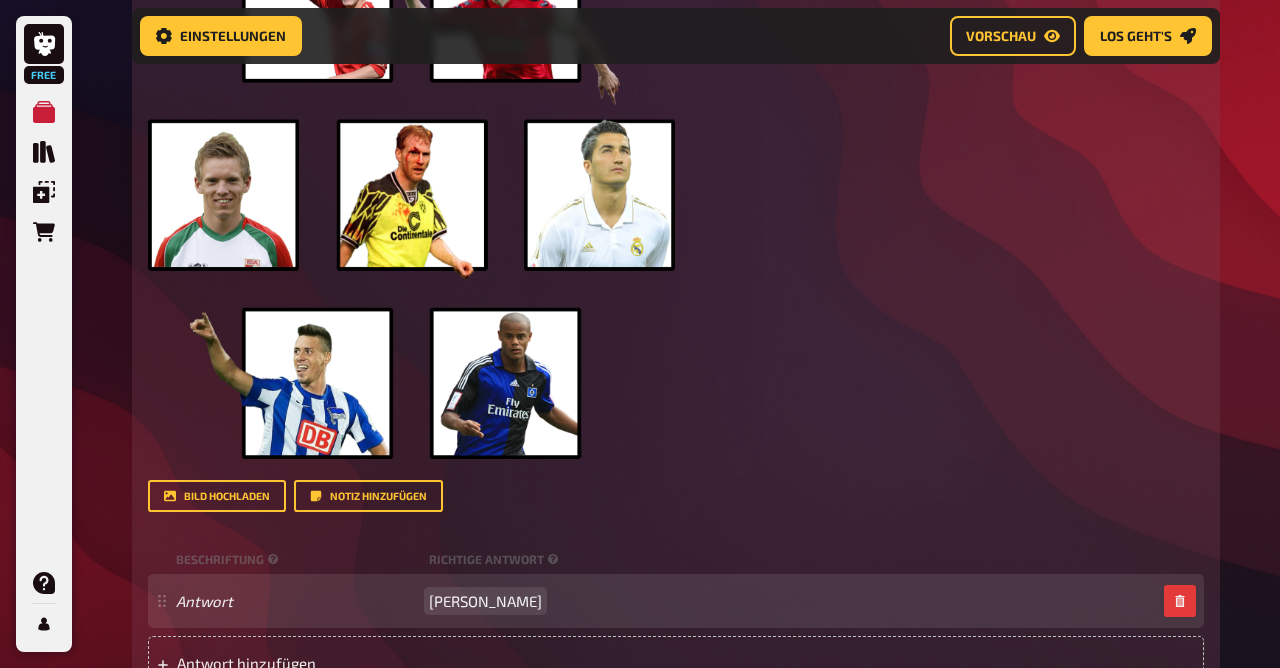click on "[PERSON_NAME]" at bounding box center [485, 601] 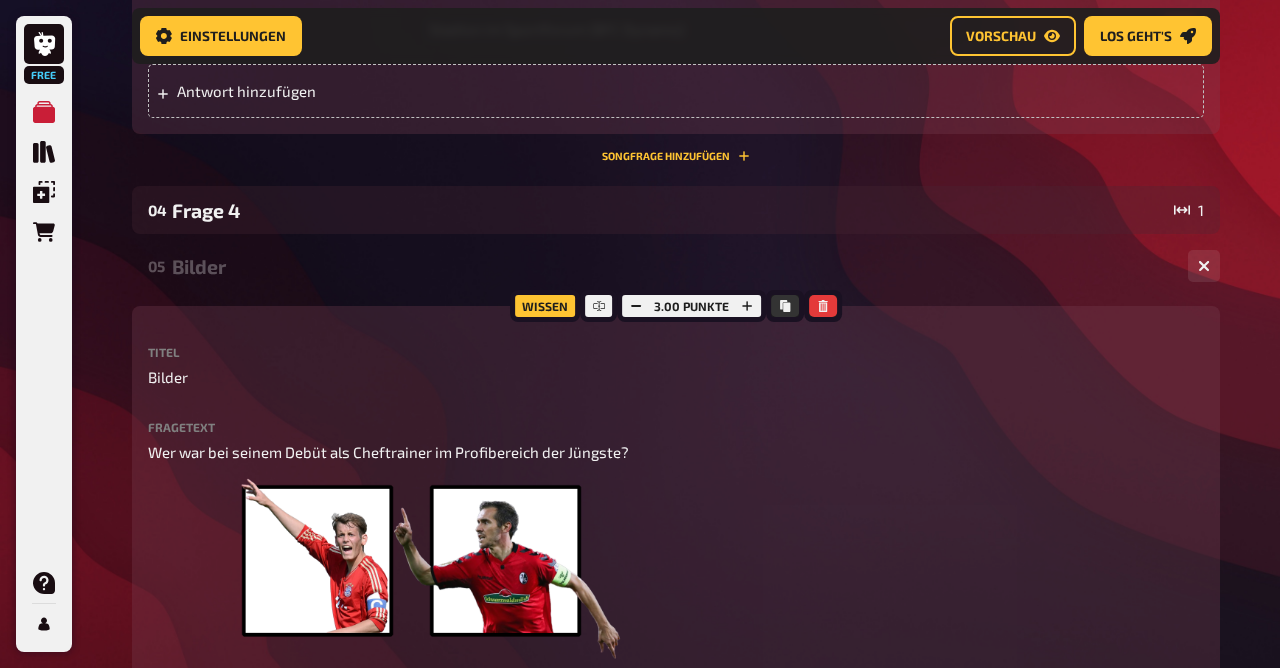 click on "Bilder" at bounding box center [672, 266] 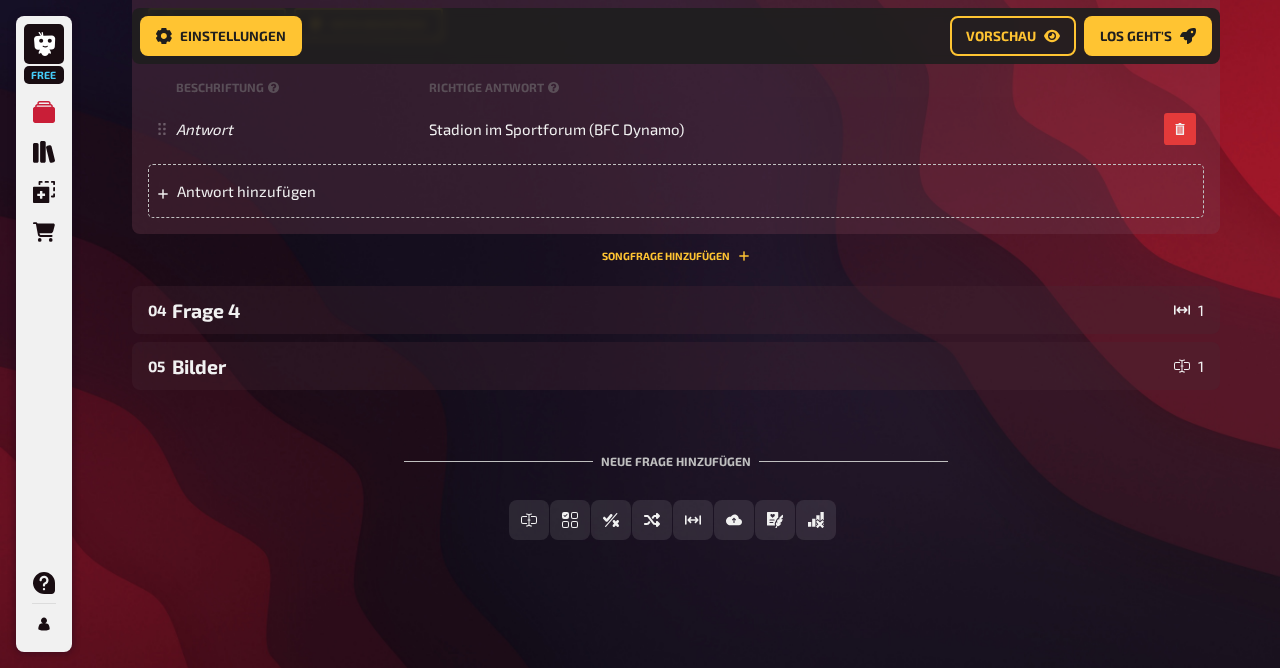 scroll, scrollTop: 2952, scrollLeft: 0, axis: vertical 